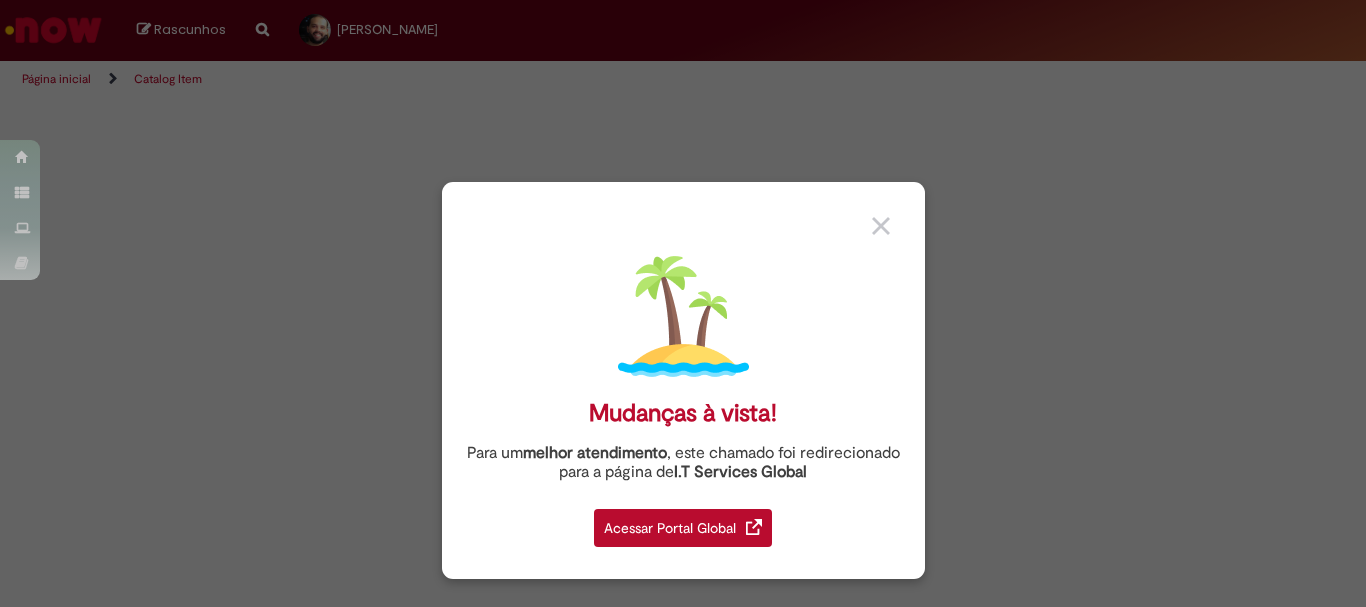 scroll, scrollTop: 0, scrollLeft: 0, axis: both 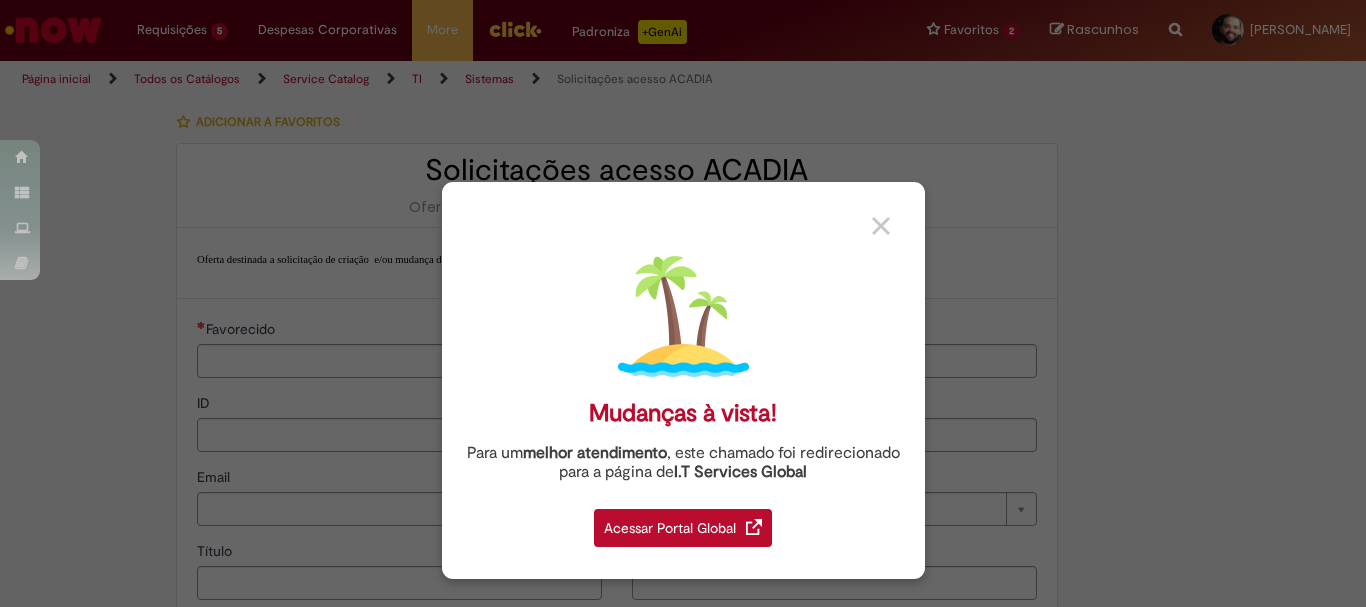 type on "********" 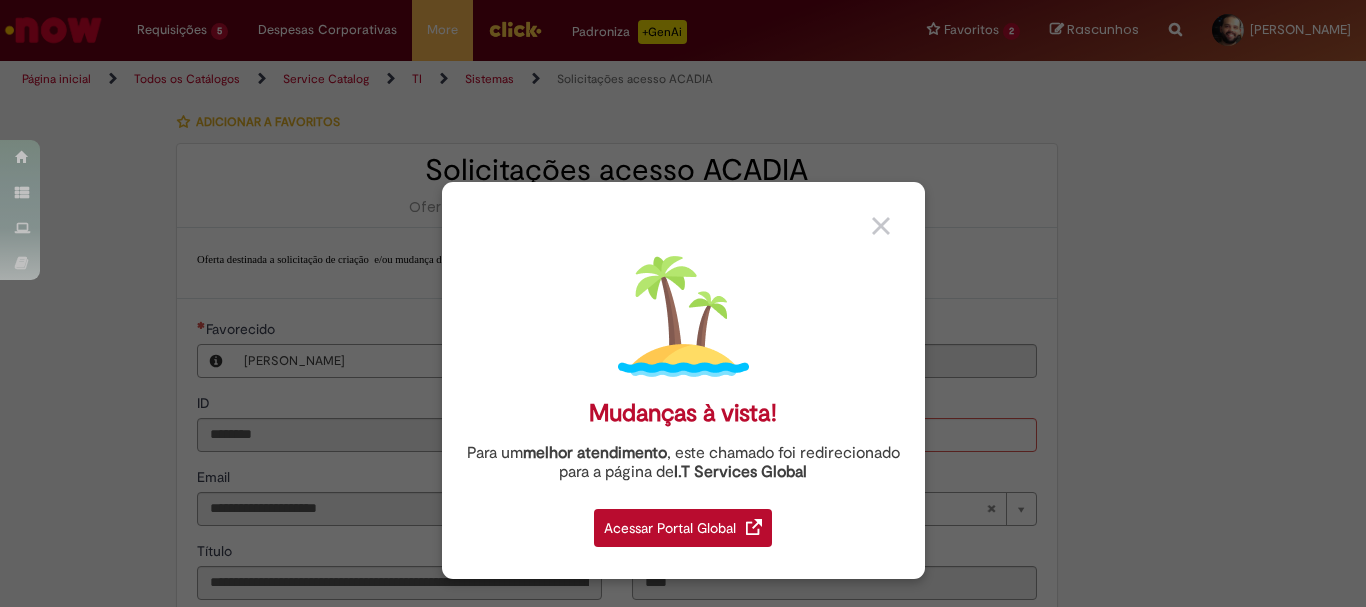 type on "**********" 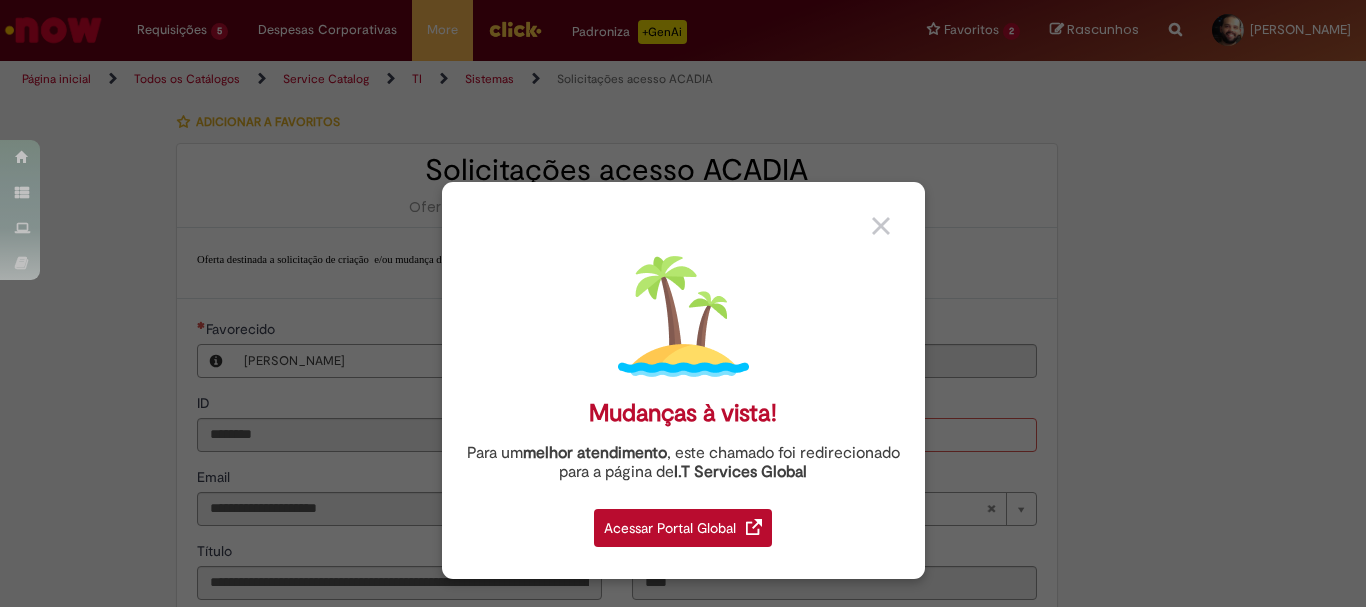 type on "**********" 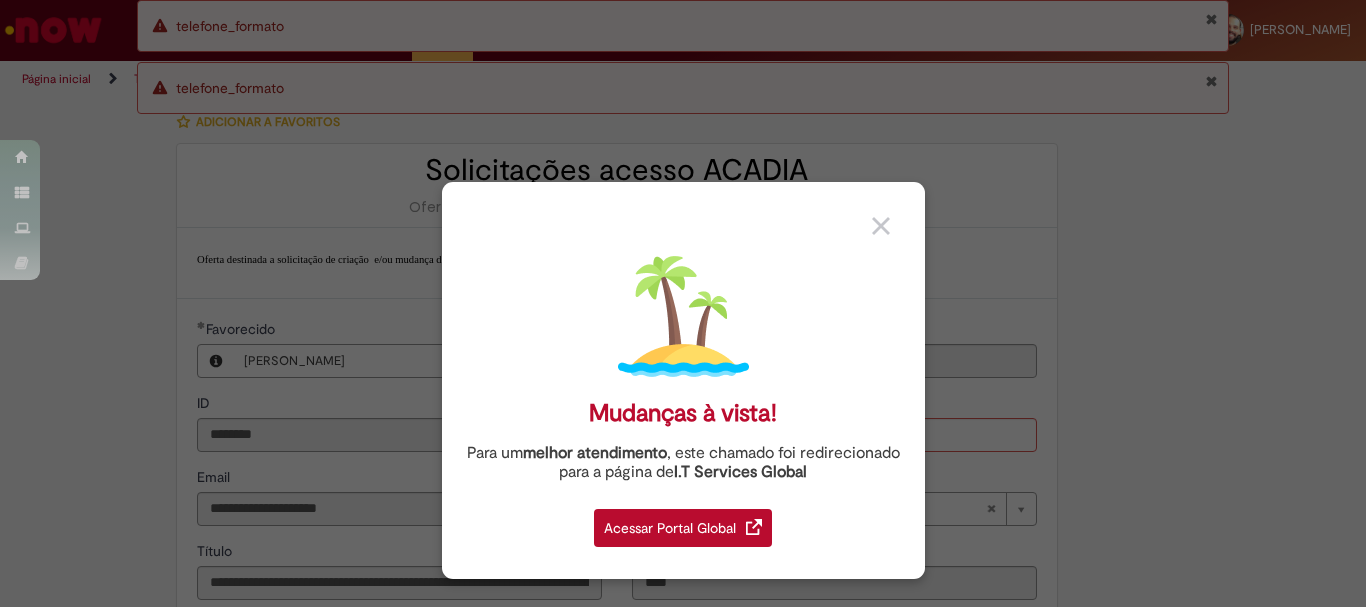 click at bounding box center (881, 226) 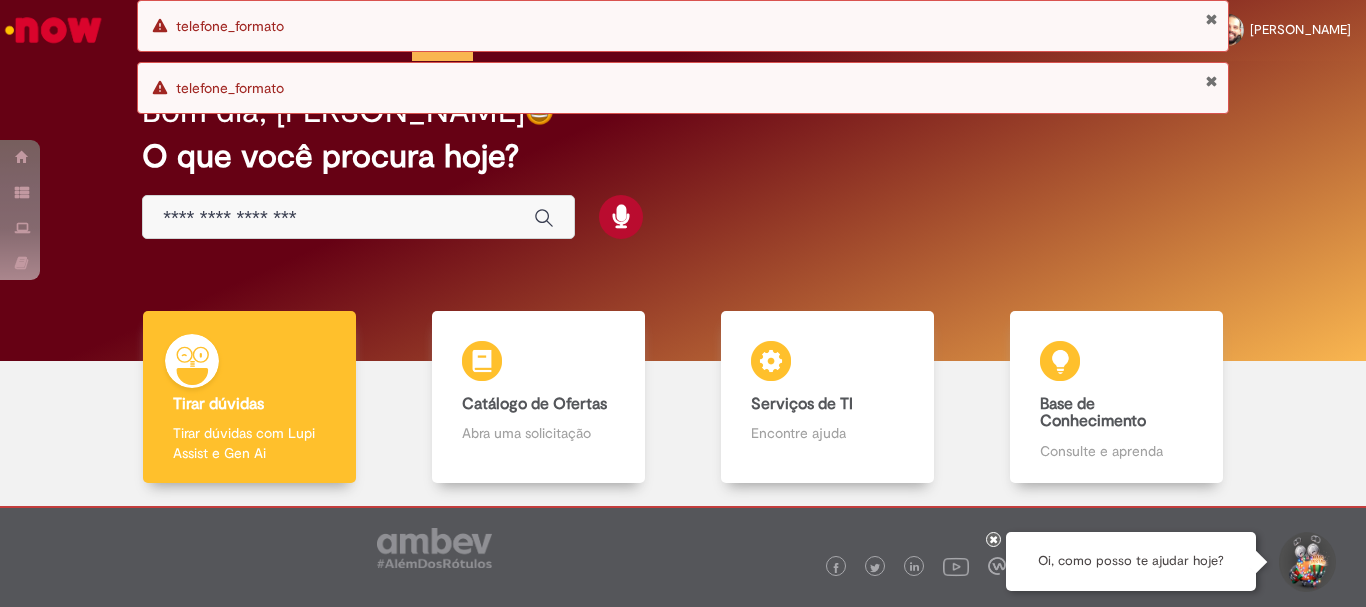 click on "Bom dia, Mateus
O que você procura hoje?" at bounding box center (683, 167) 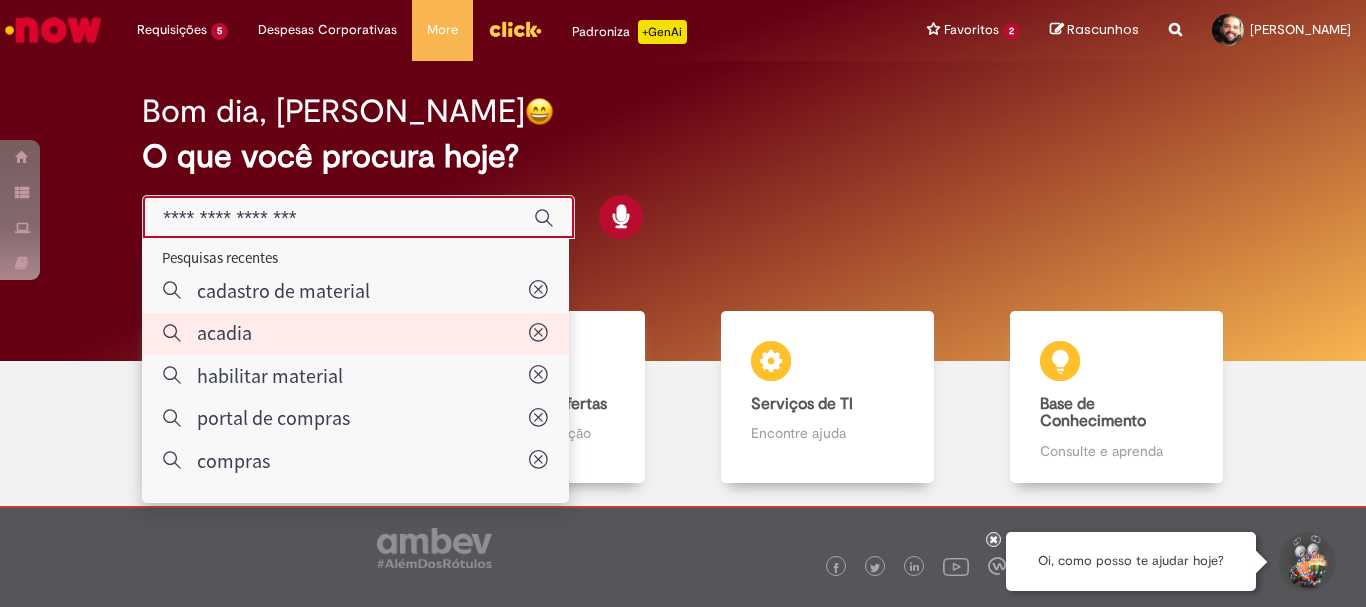 type on "******" 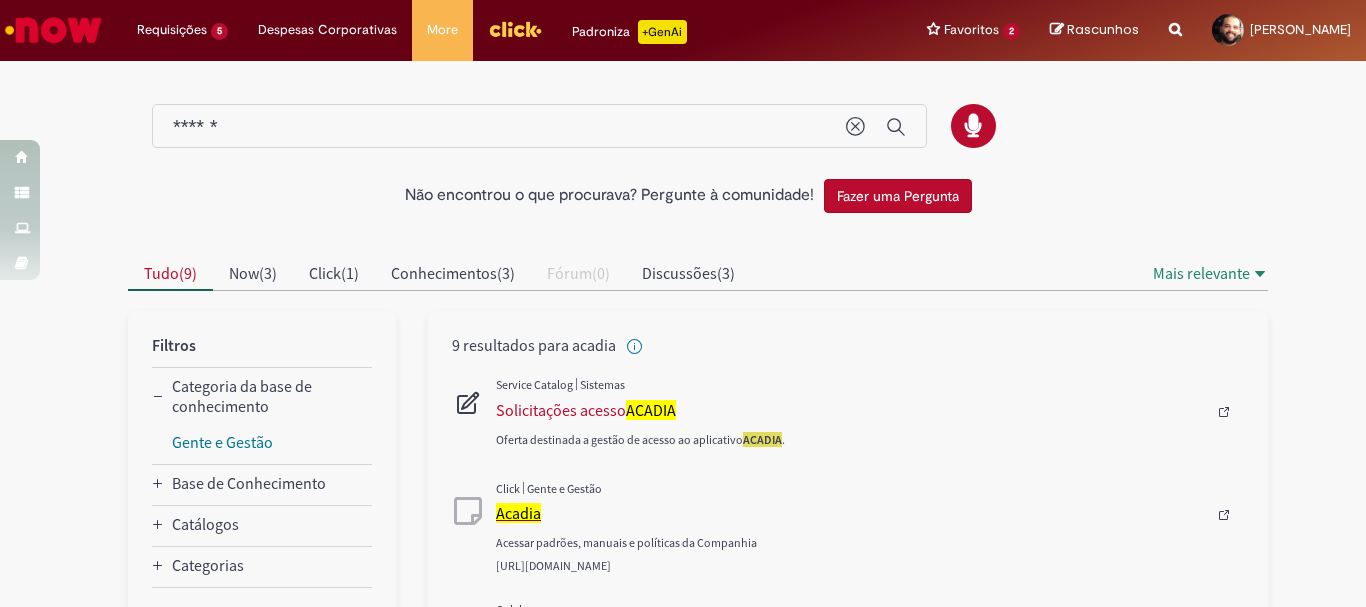 click on "Acadia" at bounding box center (518, 513) 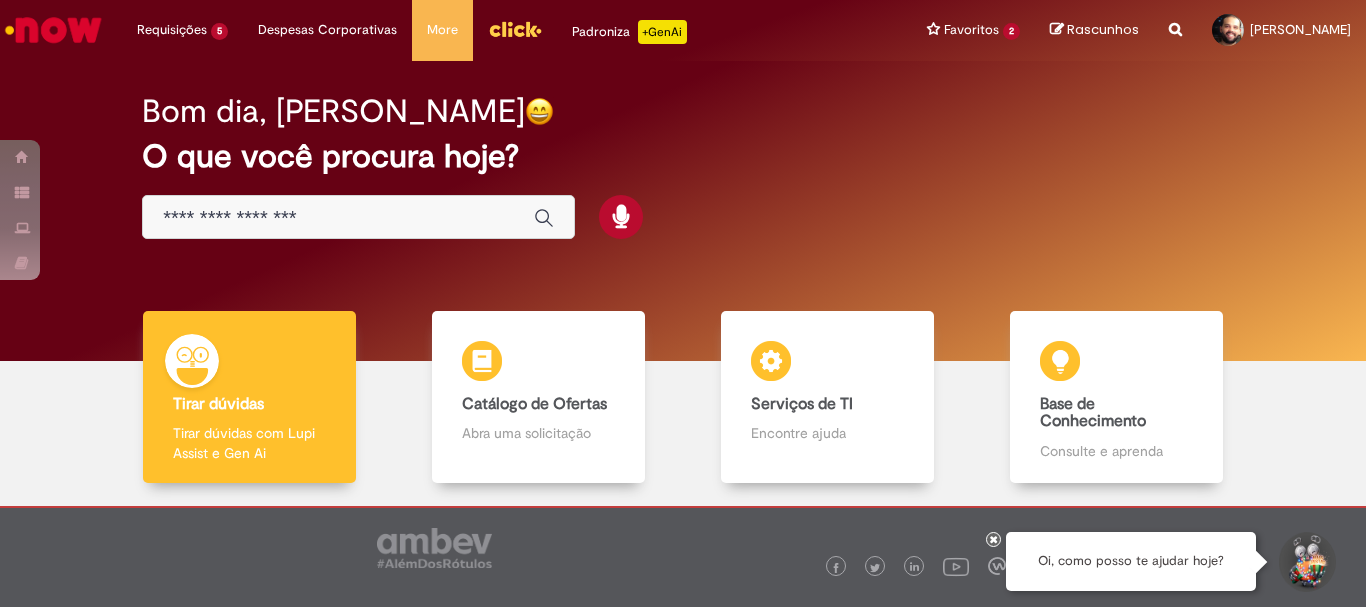 scroll, scrollTop: 0, scrollLeft: 0, axis: both 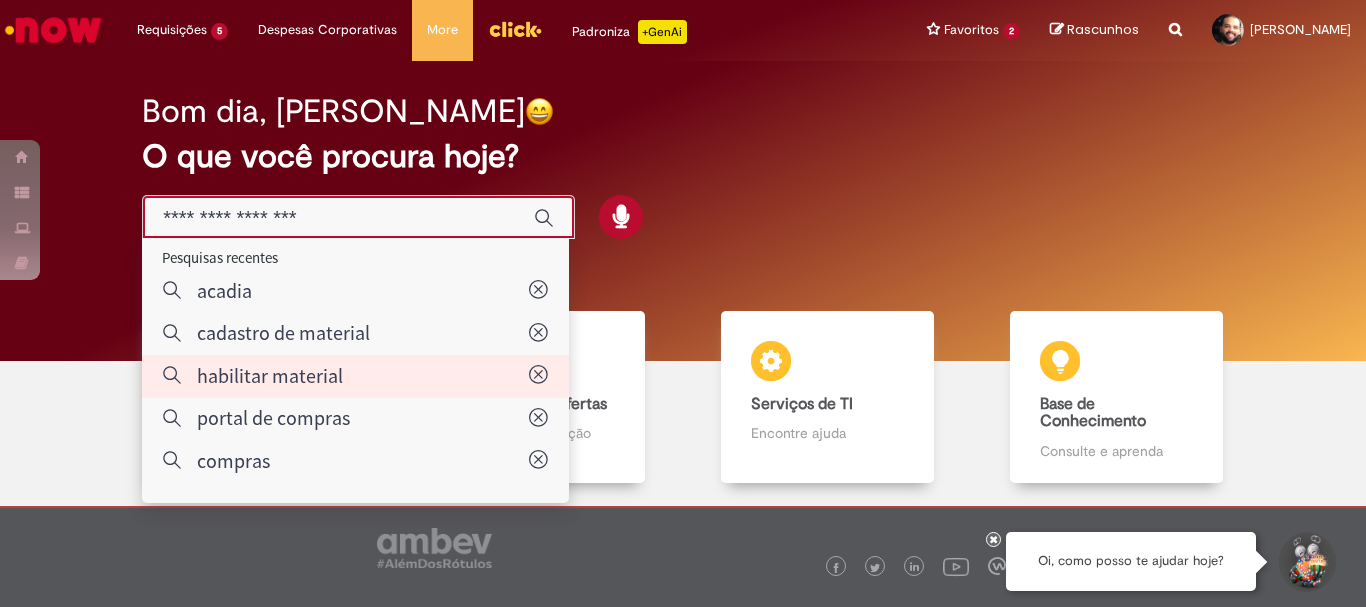 type on "**********" 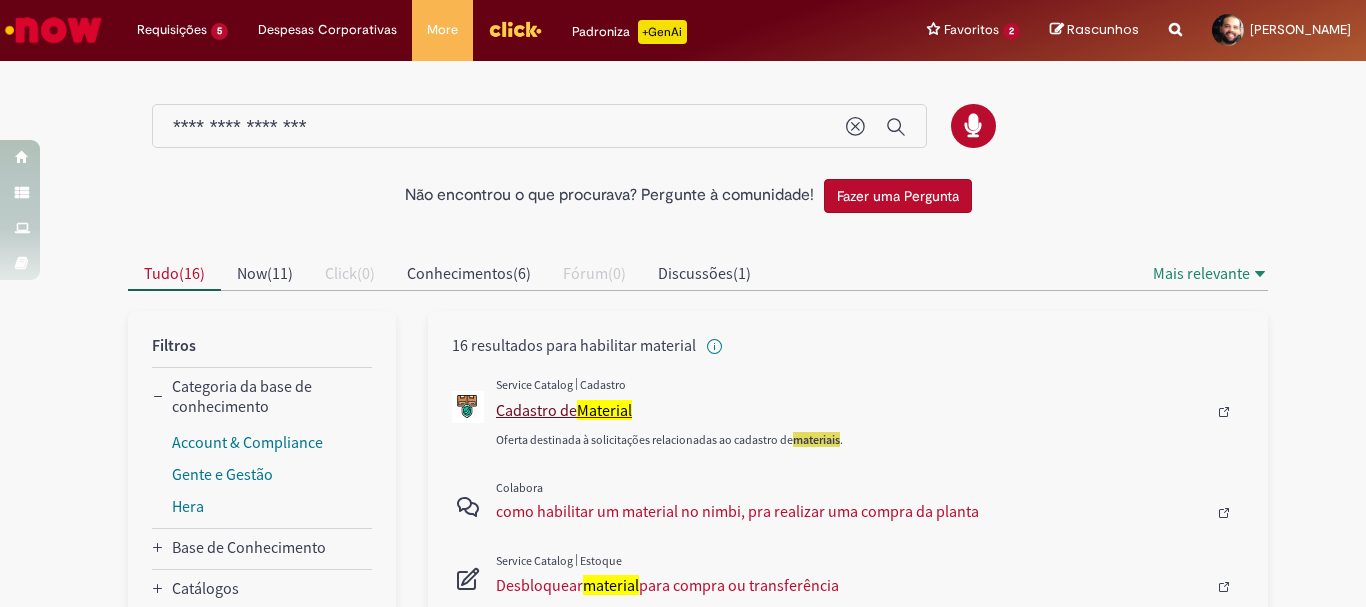 click on "Cadastro de  Material" at bounding box center (851, 410) 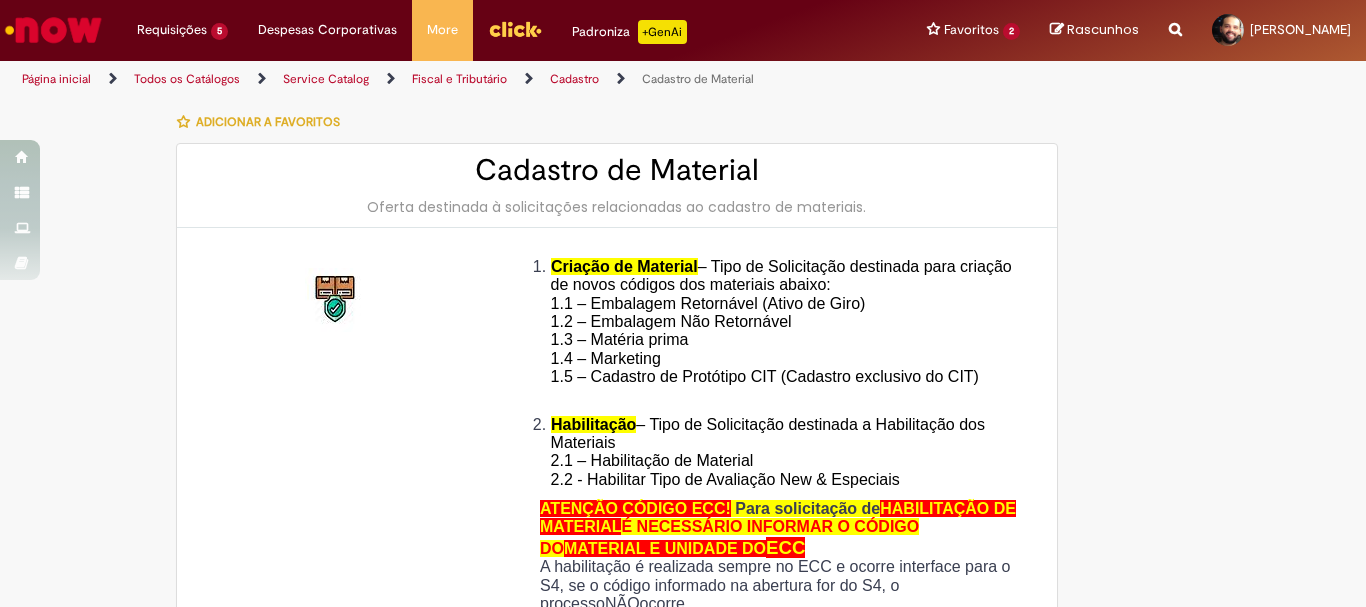 type on "********" 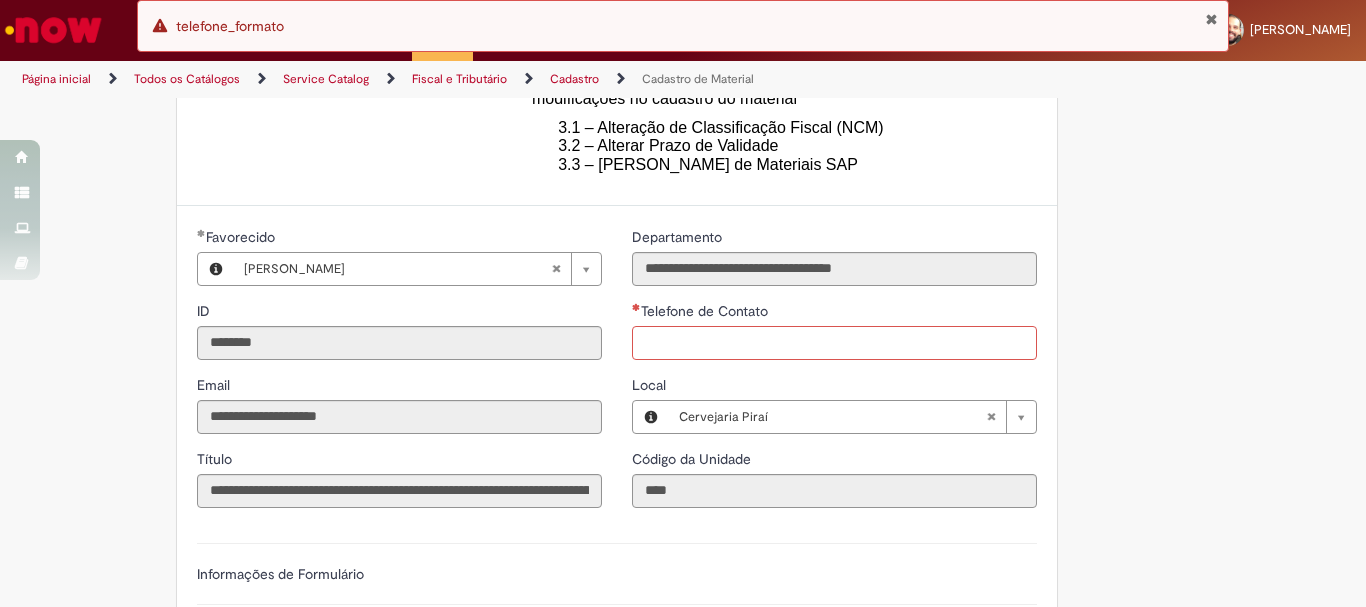 scroll, scrollTop: 800, scrollLeft: 0, axis: vertical 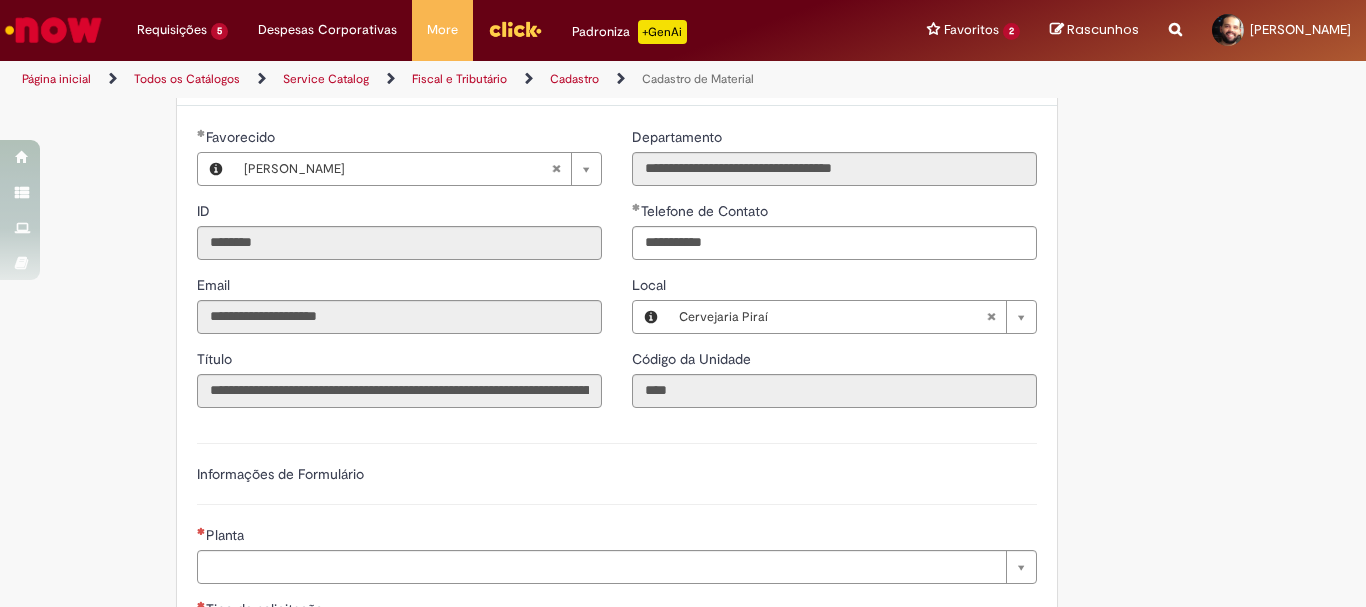 type on "**********" 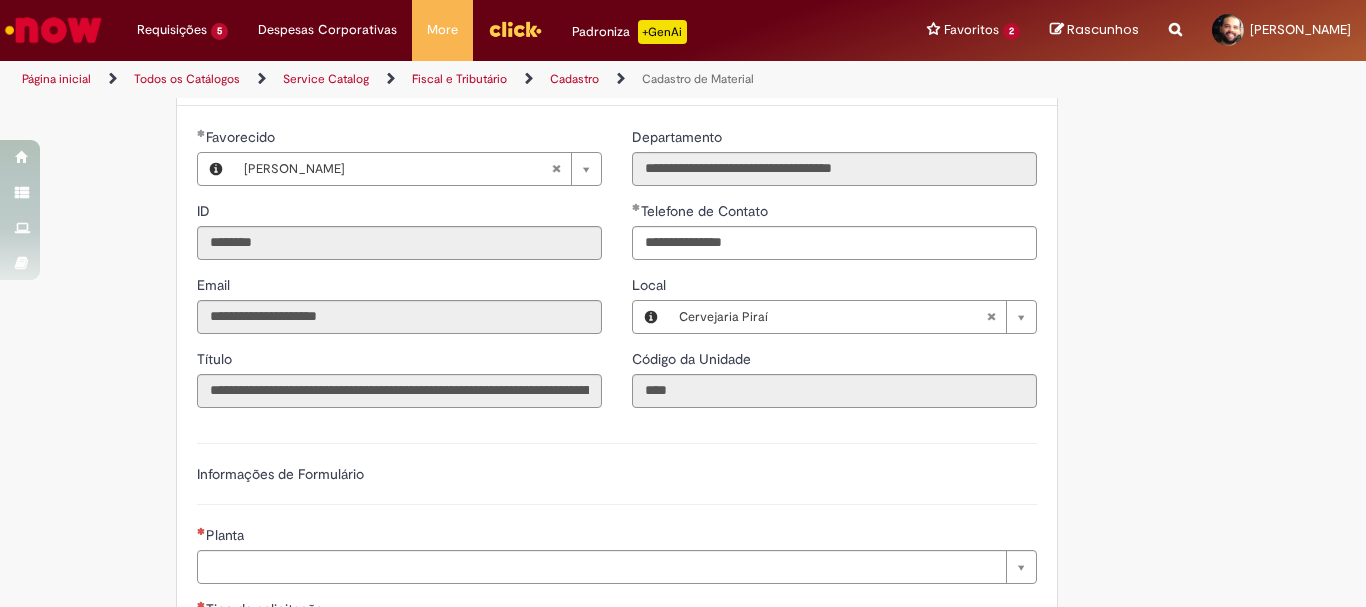 click on "Adicionar a Favoritos
Cadastro de Material
Oferta destinada à solicitações relacionadas ao cadastro de materiais.
Criação de Material  – Tipo de Solicitação destinada para criação de novos códigos dos materiais abaixo:       1.1 – Embalagem Retornável (Ativo de Giro)       1.2 – Embalagem Não Retornável        1.3 – Matéria prima       1.4 – Marketing       1.5 – Cadastro de Protótipo CIT (Cadastro exclusivo do CIT)
Habilitação  – Tipo de Solicitação destinada a Habilitação dos Materiais       2.1 – Habilitação de Material       2.2 - Habilitar Tipo de Avaliação New & Especiais
ATENÇÃO CÓDIGO ECC!   Para solicitação de  HABILITAÇÃO DE MATERIAL  É NECESSÁRIO INFORMAR O CÓDIGO DO  MATERIAL E UNIDADE DO  ECC
NÃO  ocorre.
ATENÇÃO INTERFACE!
Modificação" at bounding box center [683, 245] 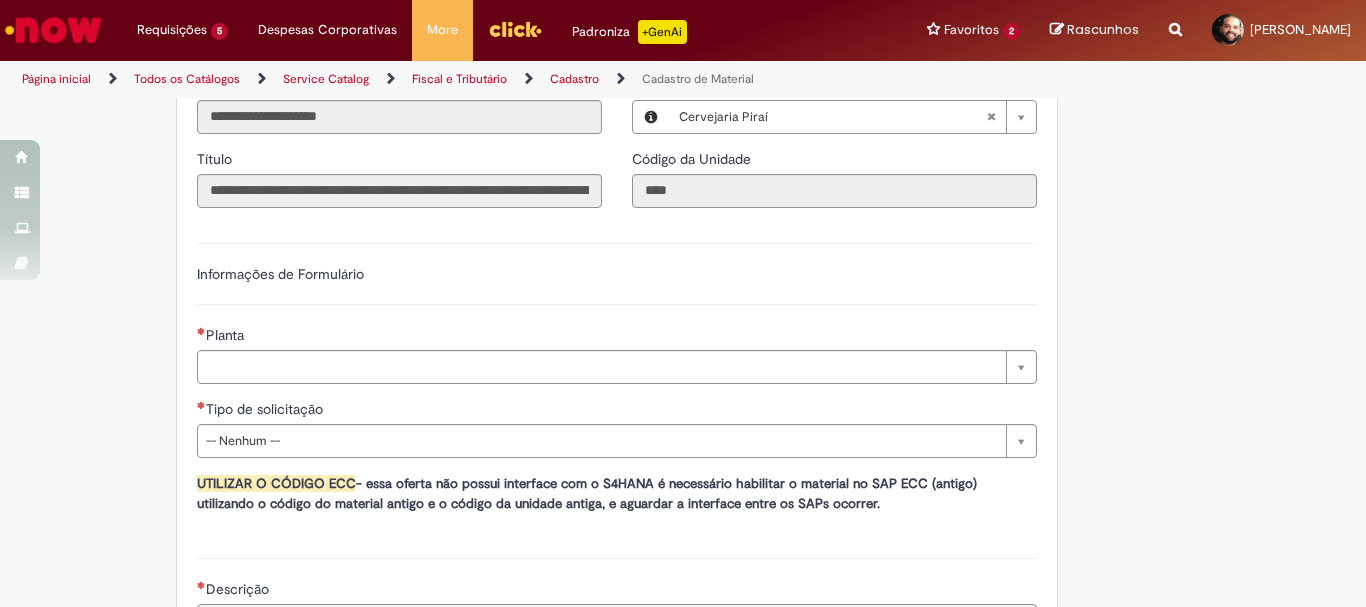 scroll, scrollTop: 1100, scrollLeft: 0, axis: vertical 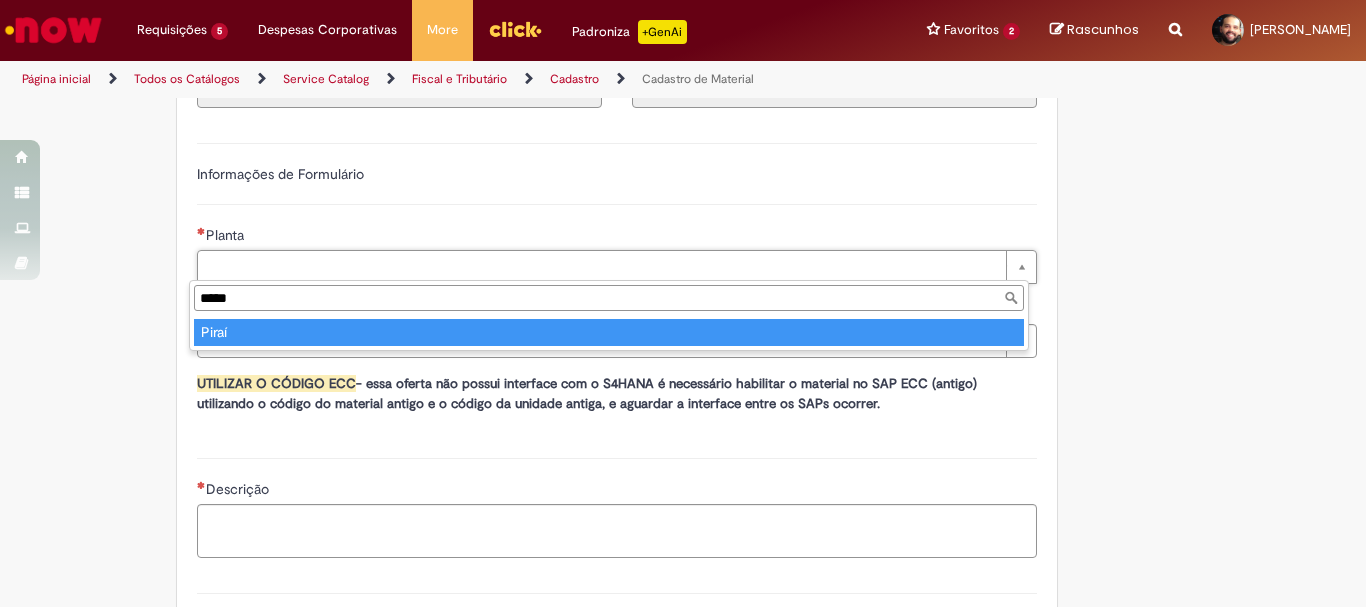 type on "*****" 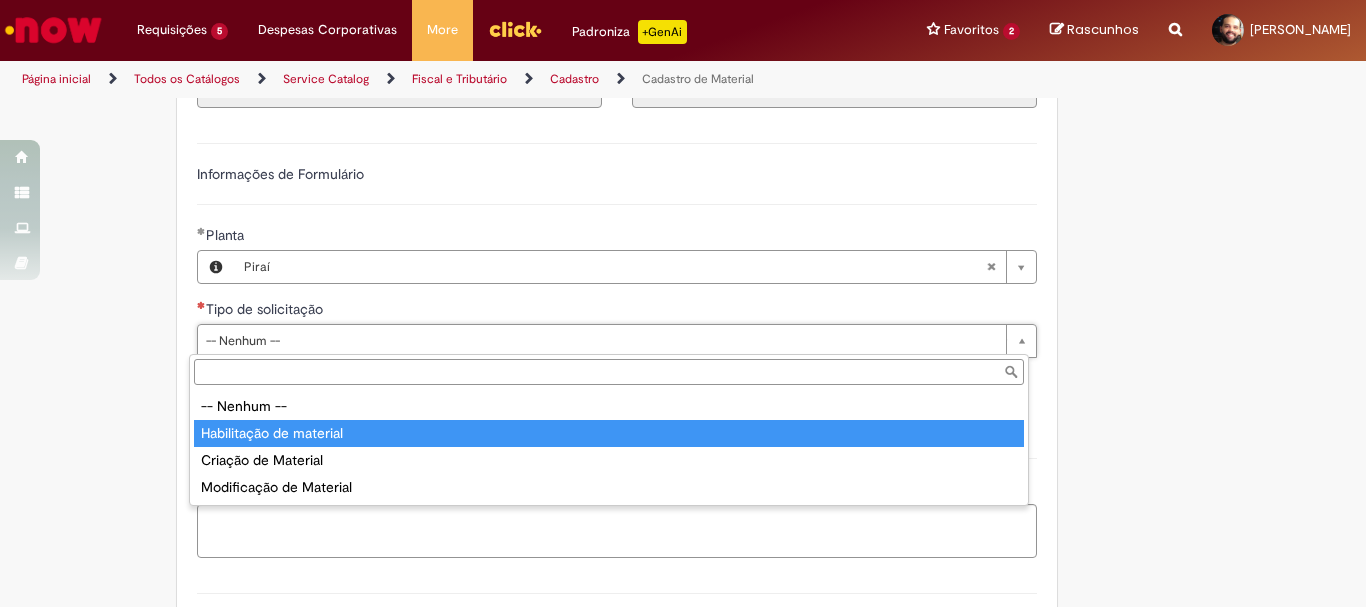 type on "**********" 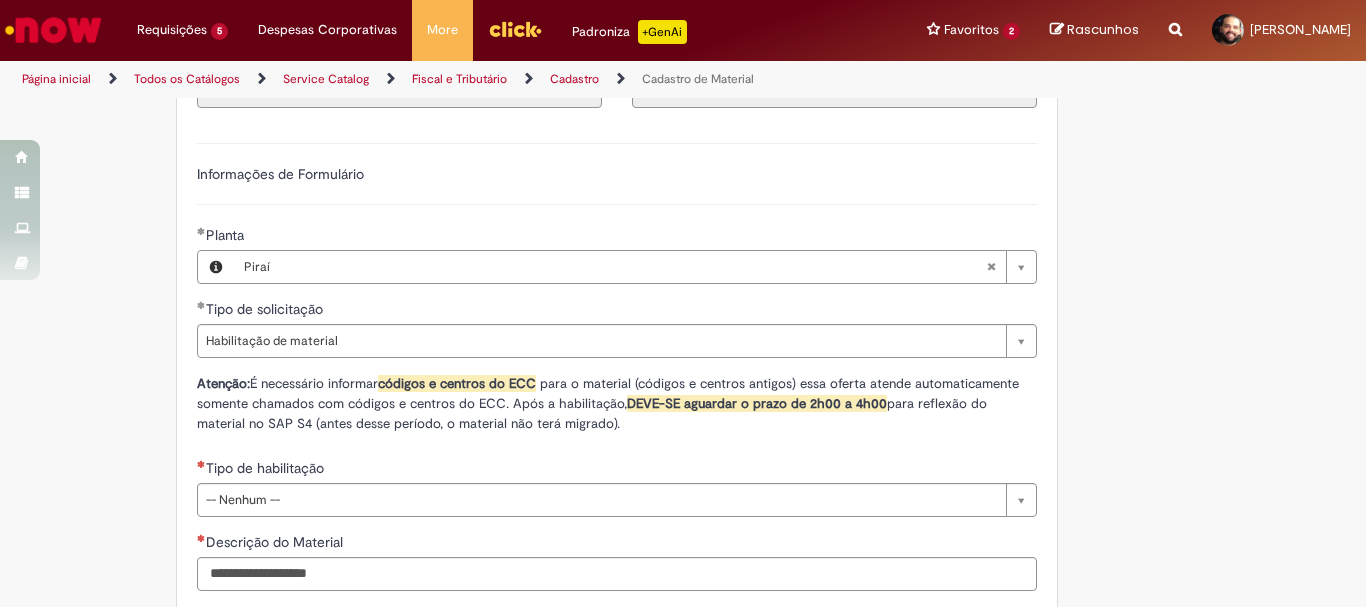 click on "Adicionar a Favoritos
Cadastro de Material
Oferta destinada à solicitações relacionadas ao cadastro de materiais.
Criação de Material  – Tipo de Solicitação destinada para criação de novos códigos dos materiais abaixo:       1.1 – Embalagem Retornável (Ativo de Giro)       1.2 – Embalagem Não Retornável        1.3 – Matéria prima       1.4 – Marketing       1.5 – Cadastro de Protótipo CIT (Cadastro exclusivo do CIT)
Habilitação  – Tipo de Solicitação destinada a Habilitação dos Materiais       2.1 – Habilitação de Material       2.2 - Habilitar Tipo de Avaliação New & Especiais
ATENÇÃO CÓDIGO ECC!   Para solicitação de  HABILITAÇÃO DE MATERIAL  É NECESSÁRIO INFORMAR O CÓDIGO DO  MATERIAL E UNIDADE DO  ECC
NÃO  ocorre.
ATENÇÃO INTERFACE!
Modificação" at bounding box center [683, 52] 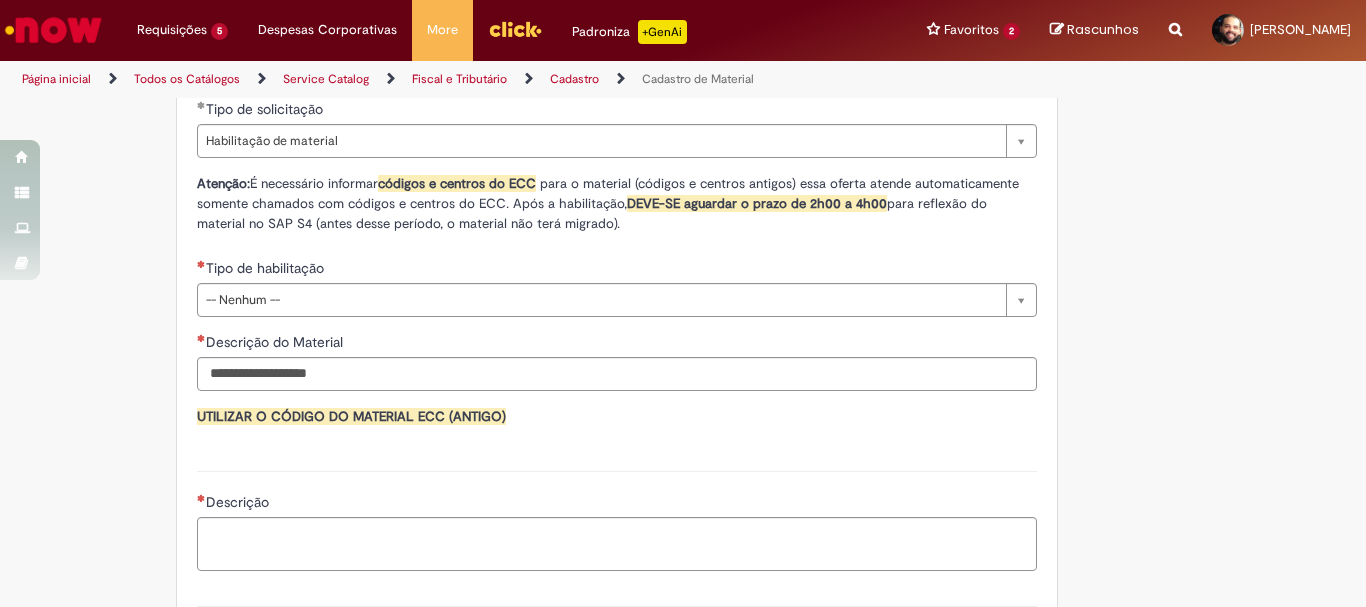 scroll, scrollTop: 1400, scrollLeft: 0, axis: vertical 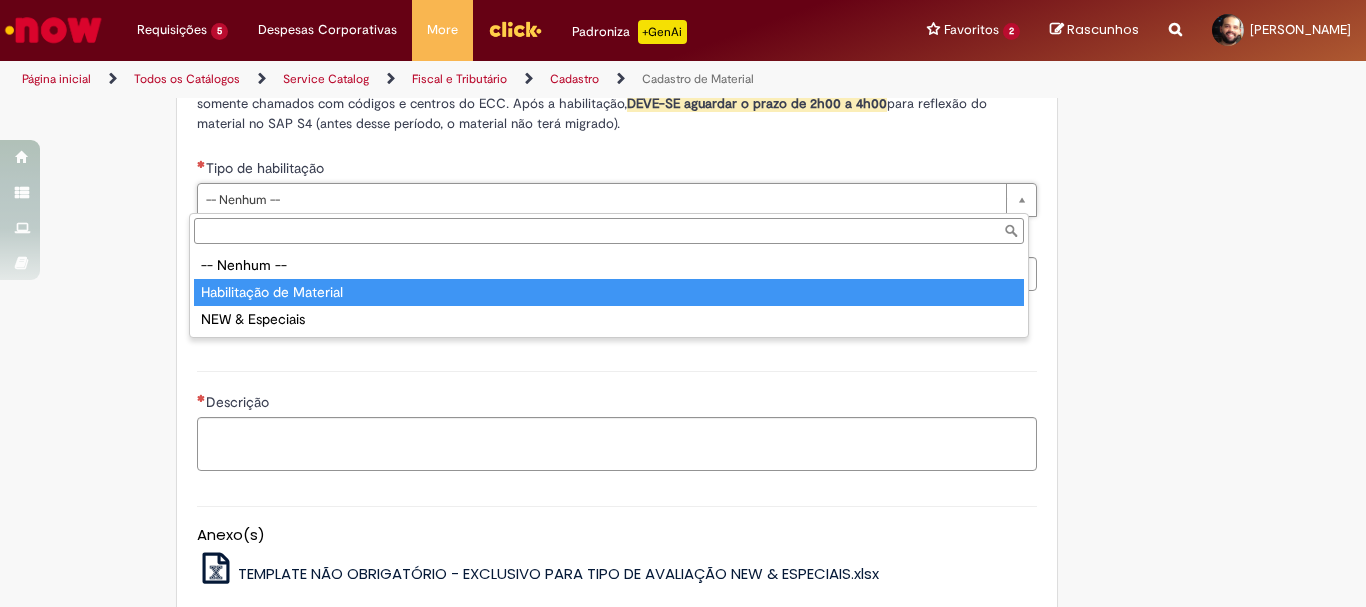 type on "**********" 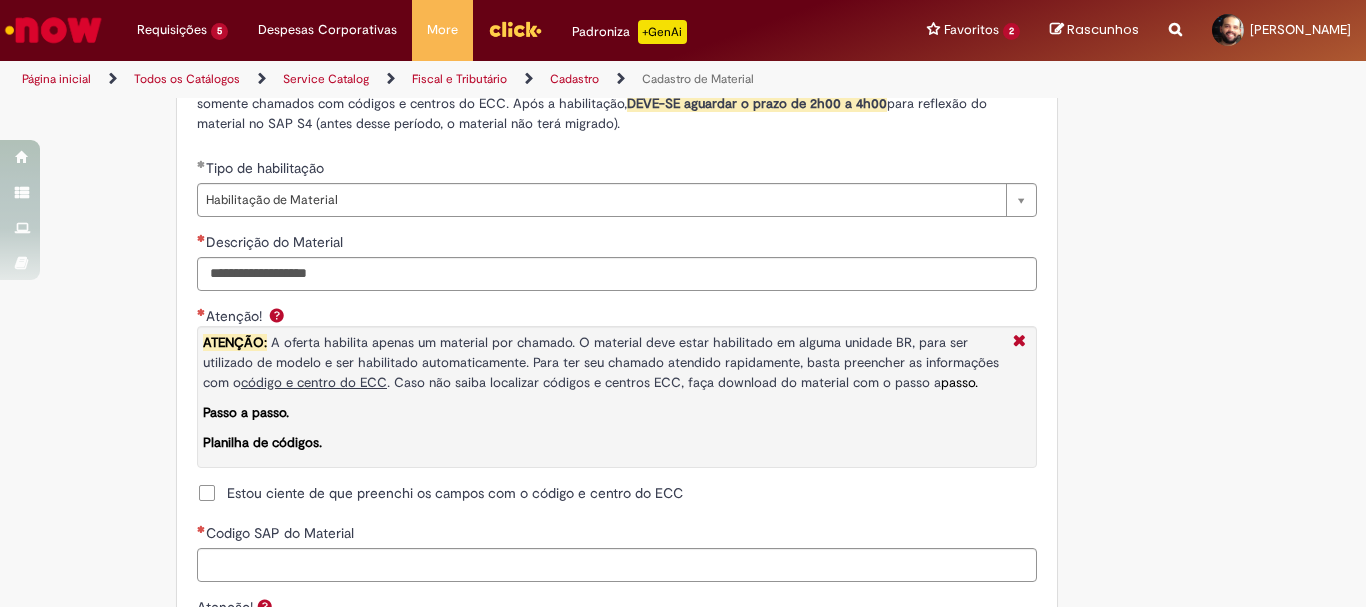click on "Adicionar a Favoritos
Cadastro de Material
Oferta destinada à solicitações relacionadas ao cadastro de materiais.
Criação de Material  – Tipo de Solicitação destinada para criação de novos códigos dos materiais abaixo:       1.1 – Embalagem Retornável (Ativo de Giro)       1.2 – Embalagem Não Retornável        1.3 – Matéria prima       1.4 – Marketing       1.5 – Cadastro de Protótipo CIT (Cadastro exclusivo do CIT)
Habilitação  – Tipo de Solicitação destinada a Habilitação dos Materiais       2.1 – Habilitação de Material       2.2 - Habilitar Tipo de Avaliação New & Especiais
ATENÇÃO CÓDIGO ECC!   Para solicitação de  HABILITAÇÃO DE MATERIAL  É NECESSÁRIO INFORMAR O CÓDIGO DO  MATERIAL E UNIDADE DO  ECC
NÃO  ocorre.
ATENÇÃO INTERFACE!
Modificação" at bounding box center (683, 23) 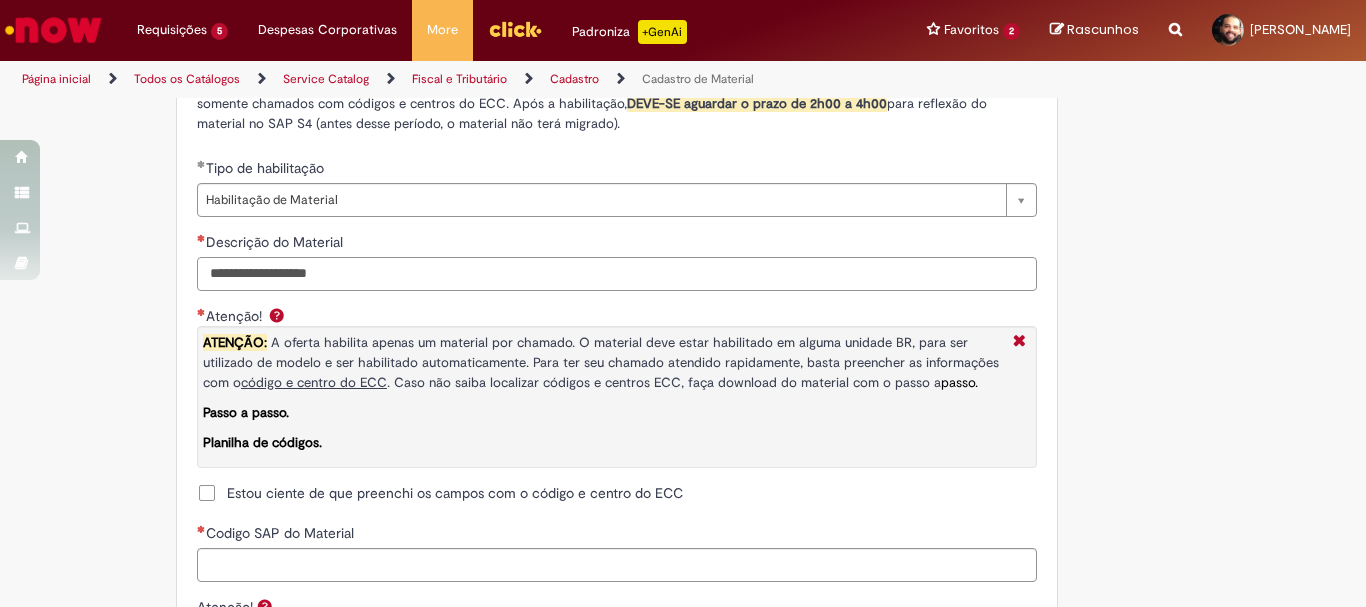 click on "Descrição do Material" at bounding box center (617, 274) 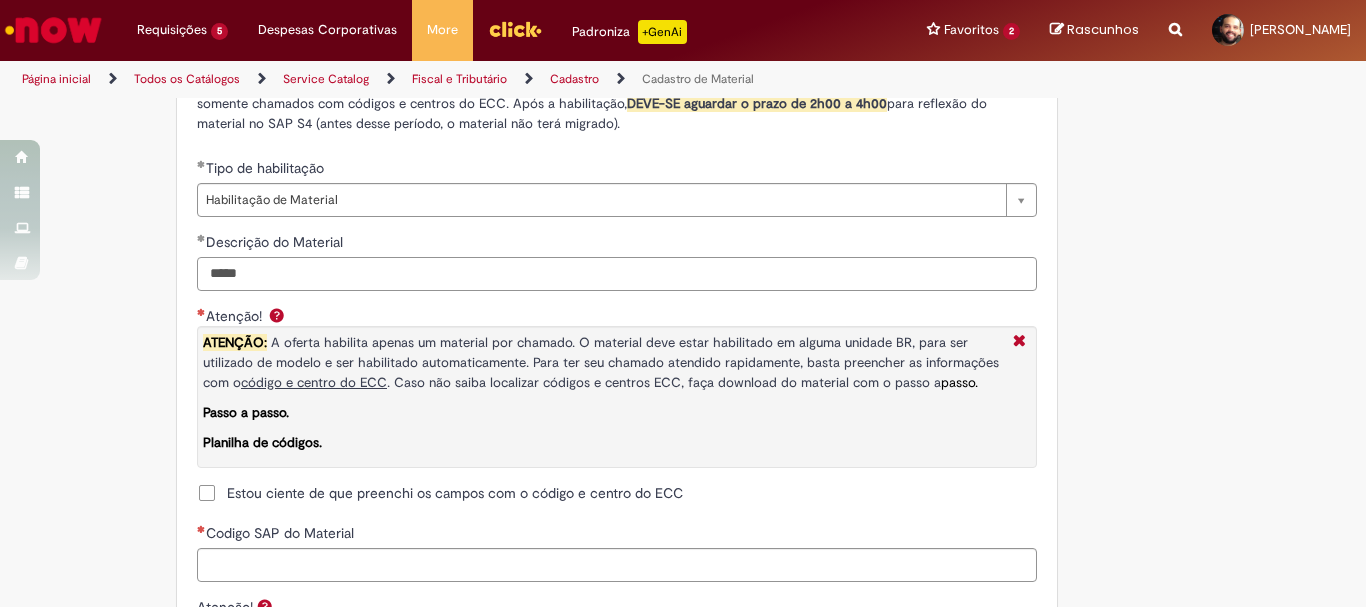 type on "*****" 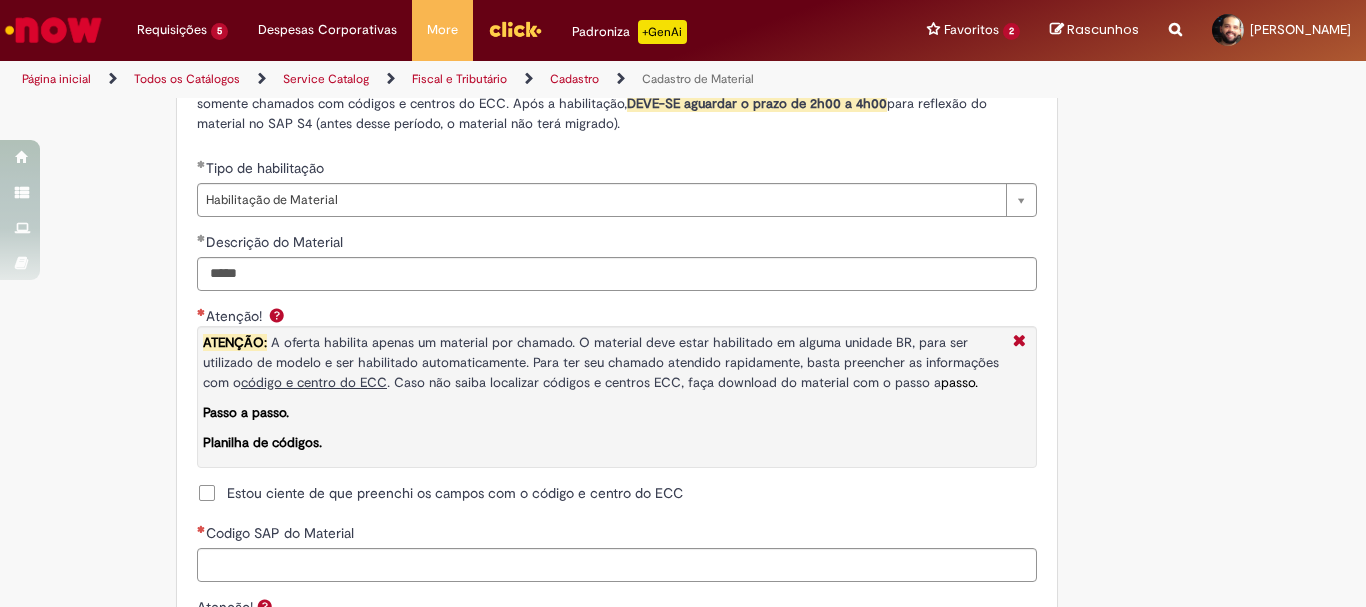 click on "Estou ciente de que preenchi os campos com o código e centro do ECC" at bounding box center [455, 493] 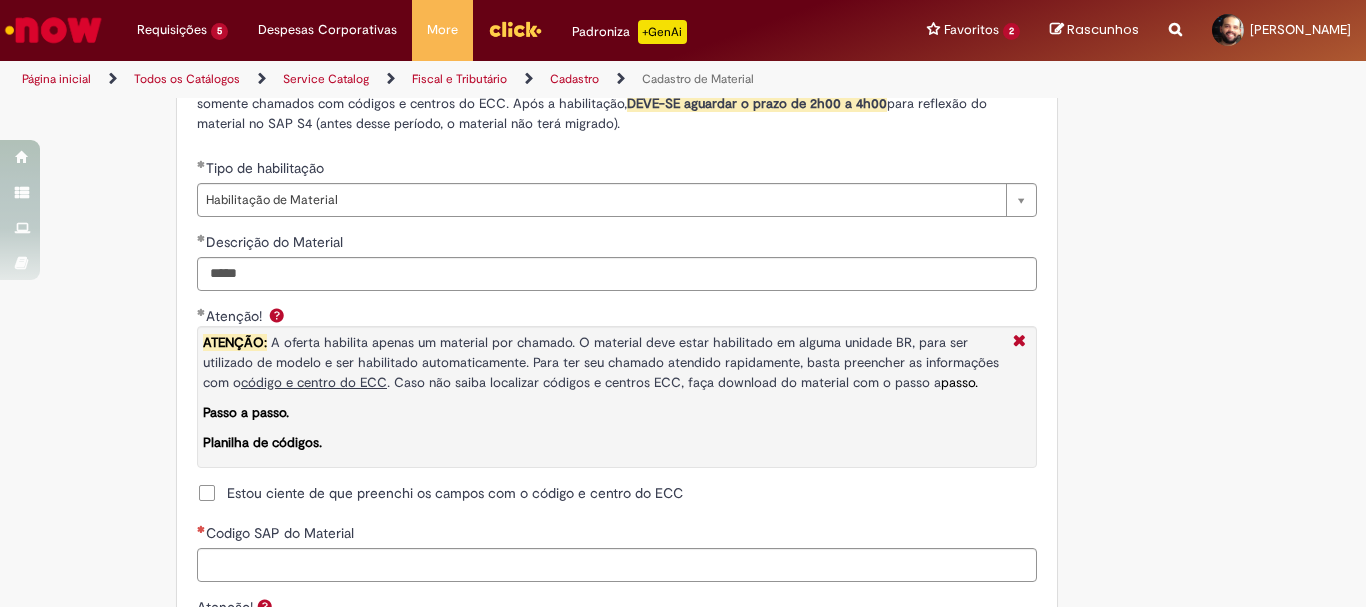 click on "Estou ciente de que preenchi os campos com o código e centro do ECC" at bounding box center [617, 495] 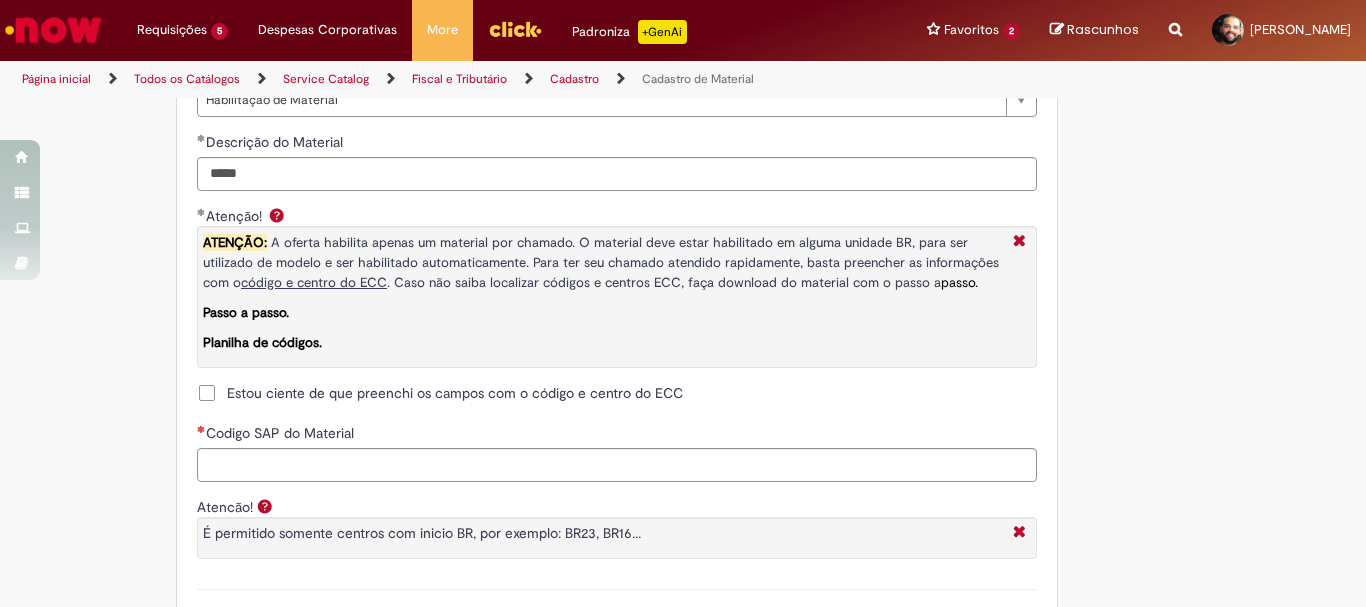 scroll, scrollTop: 1600, scrollLeft: 0, axis: vertical 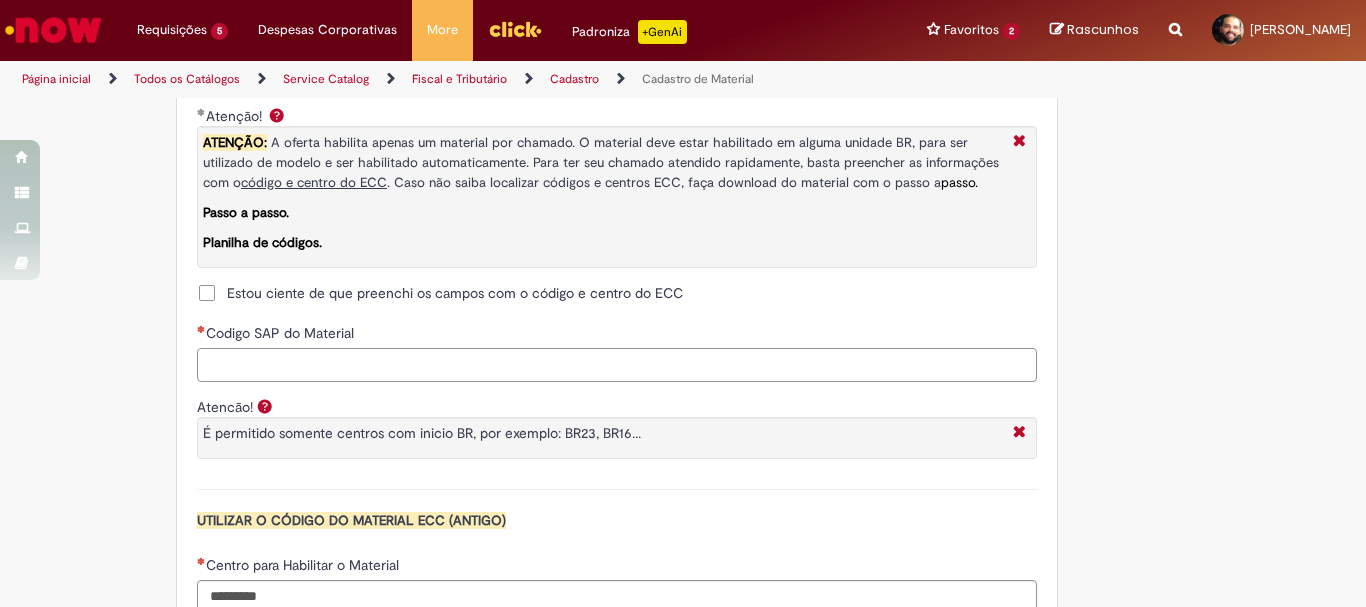 click on "Codigo SAP do Material" at bounding box center [617, 365] 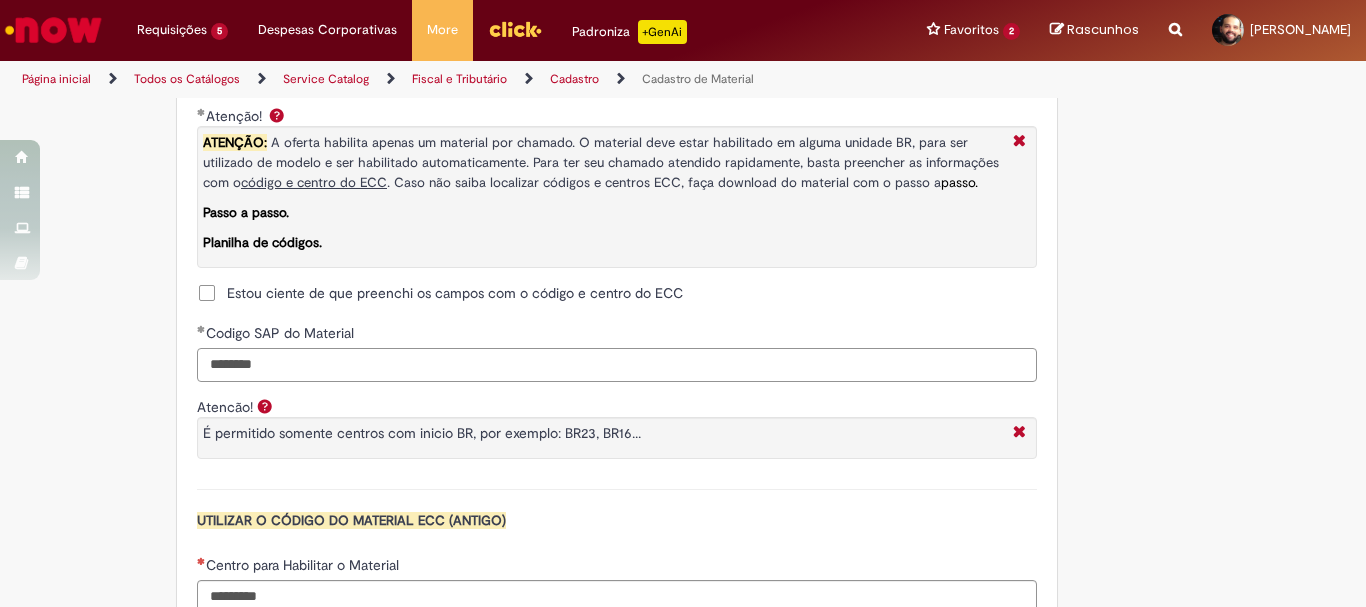 type on "********" 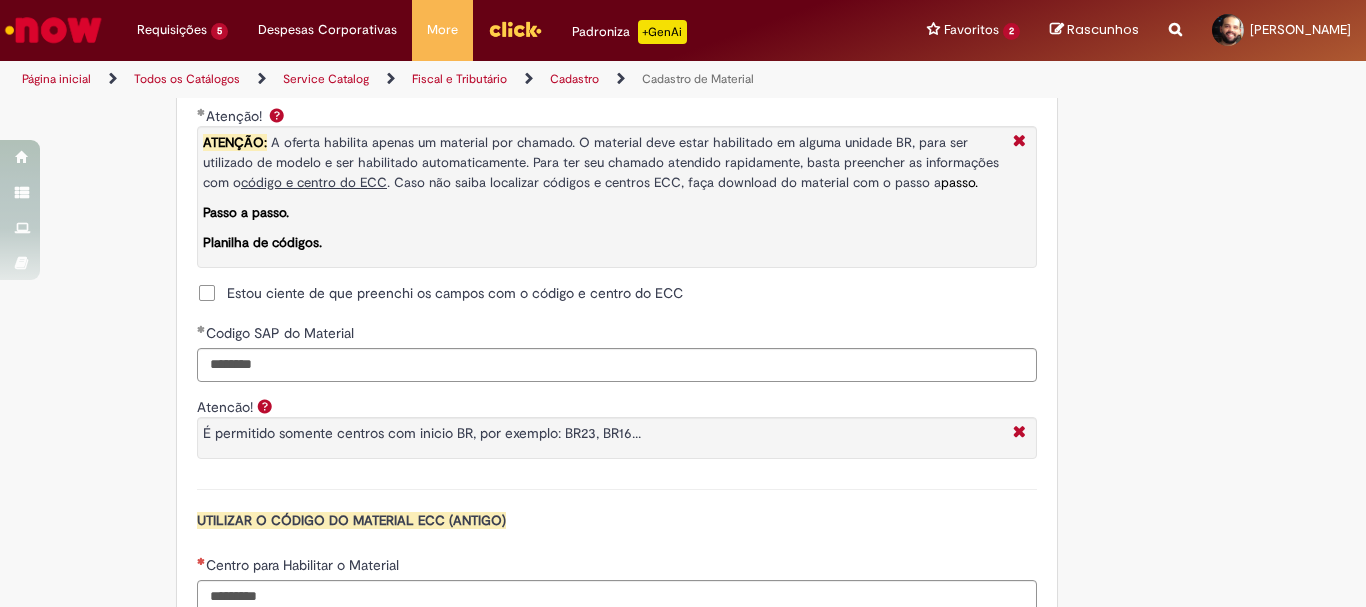 click on "Adicionar a Favoritos
Cadastro de Material
Oferta destinada à solicitações relacionadas ao cadastro de materiais.
Criação de Material  – Tipo de Solicitação destinada para criação de novos códigos dos materiais abaixo:       1.1 – Embalagem Retornável (Ativo de Giro)       1.2 – Embalagem Não Retornável        1.3 – Matéria prima       1.4 – Marketing       1.5 – Cadastro de Protótipo CIT (Cadastro exclusivo do CIT)
Habilitação  – Tipo de Solicitação destinada a Habilitação dos Materiais       2.1 – Habilitação de Material       2.2 - Habilitar Tipo de Avaliação New & Especiais
ATENÇÃO CÓDIGO ECC!   Para solicitação de  HABILITAÇÃO DE MATERIAL  É NECESSÁRIO INFORMAR O CÓDIGO DO  MATERIAL E UNIDADE DO  ECC
NÃO  ocorre.
ATENÇÃO INTERFACE!
Modificação" at bounding box center (683, -177) 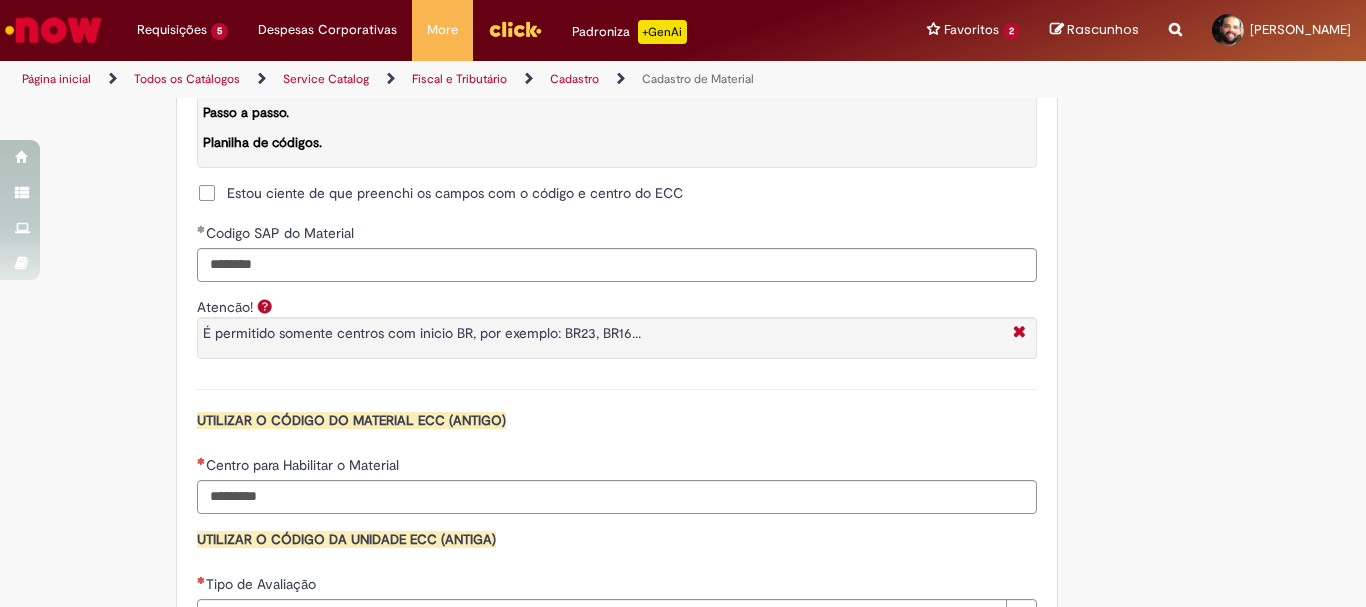 scroll, scrollTop: 1800, scrollLeft: 0, axis: vertical 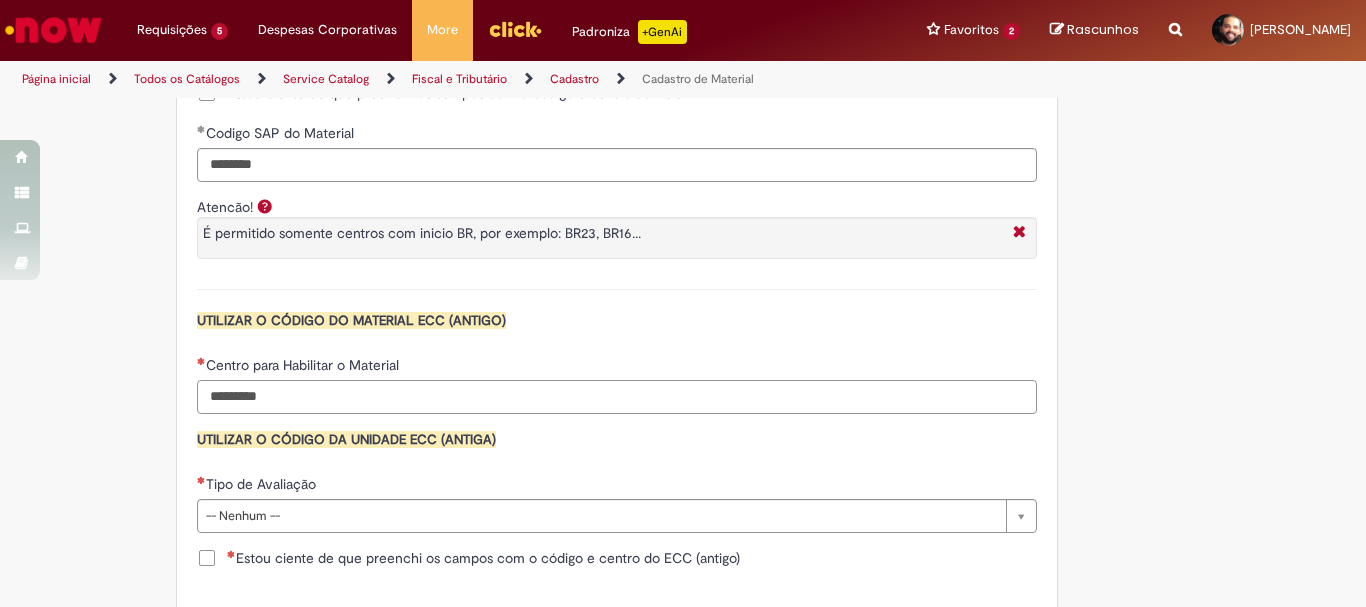 click on "Centro para Habilitar o Material" at bounding box center [617, 397] 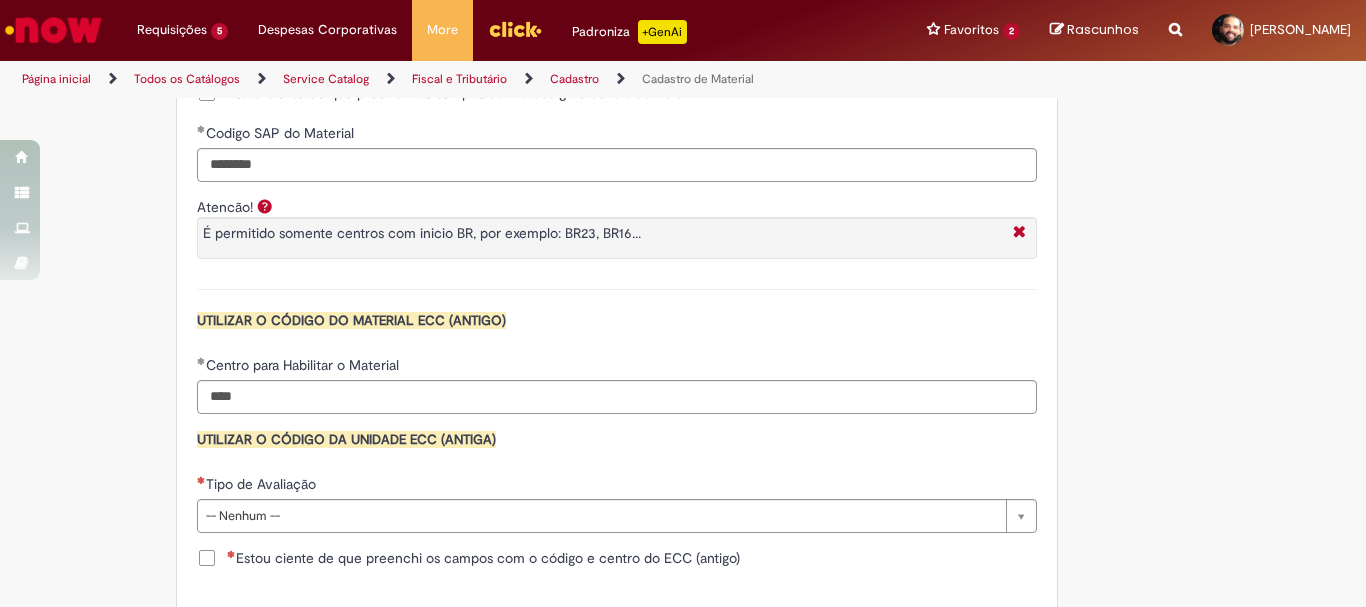 type on "****" 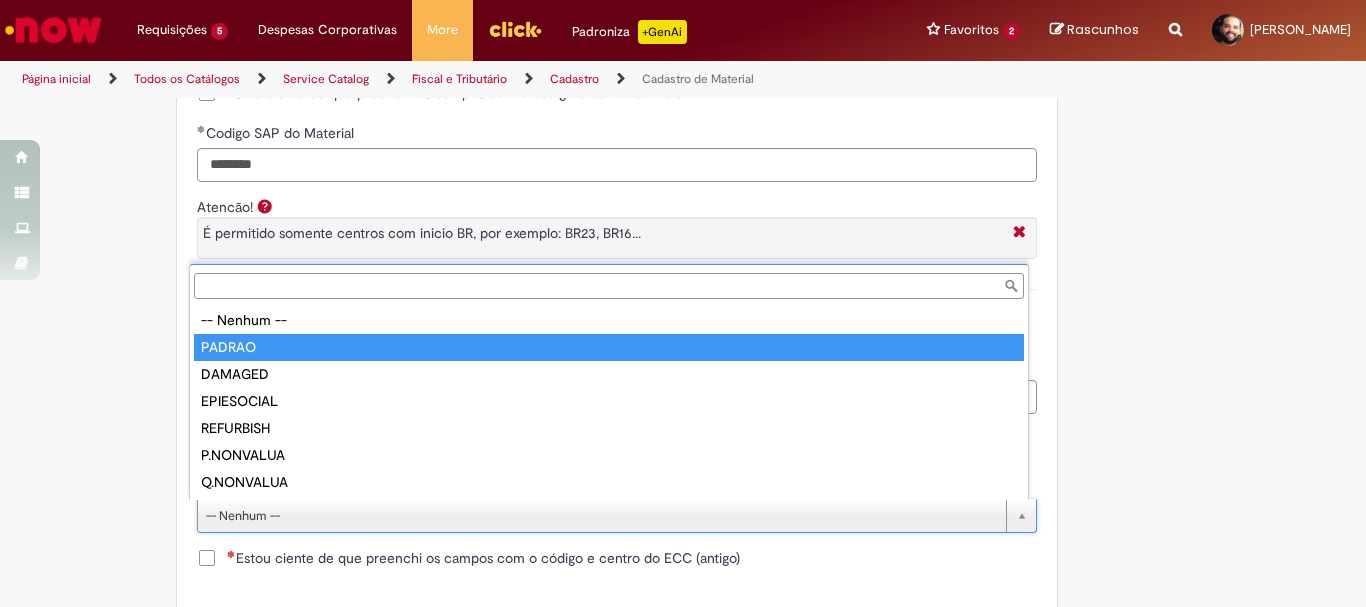 type on "******" 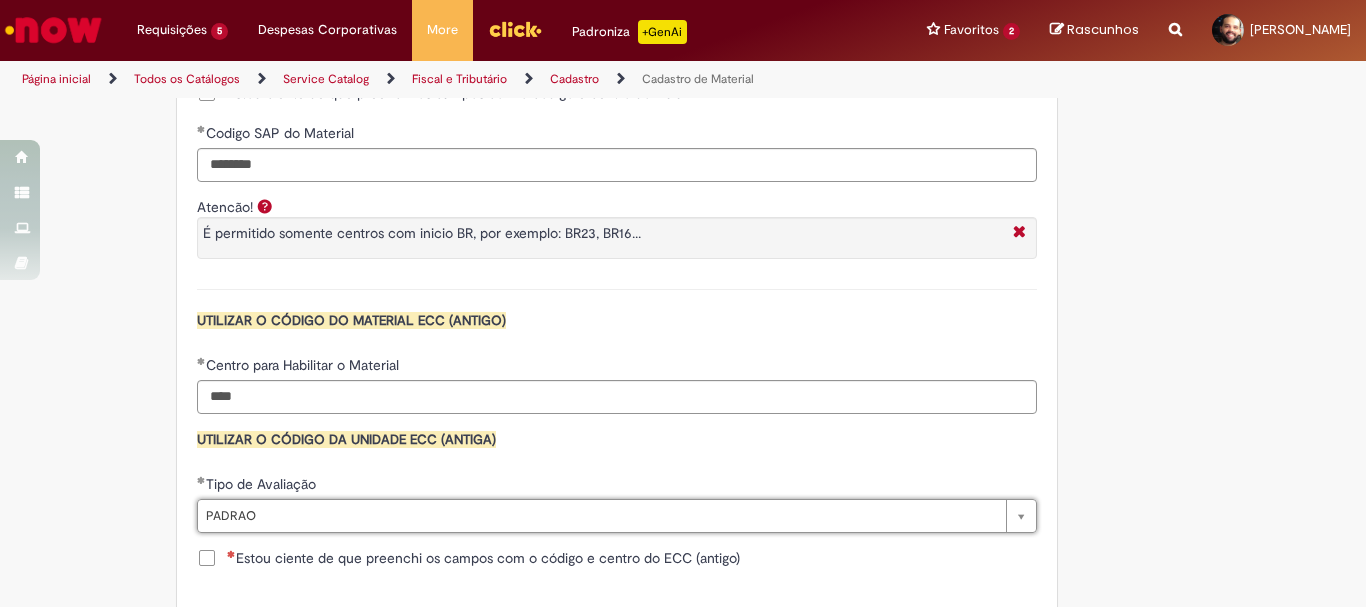 click on "Adicionar a Favoritos
Cadastro de Material
Oferta destinada à solicitações relacionadas ao cadastro de materiais.
Criação de Material  – Tipo de Solicitação destinada para criação de novos códigos dos materiais abaixo:       1.1 – Embalagem Retornável (Ativo de Giro)       1.2 – Embalagem Não Retornável        1.3 – Matéria prima       1.4 – Marketing       1.5 – Cadastro de Protótipo CIT (Cadastro exclusivo do CIT)
Habilitação  – Tipo de Solicitação destinada a Habilitação dos Materiais       2.1 – Habilitação de Material       2.2 - Habilitar Tipo de Avaliação New & Especiais
ATENÇÃO CÓDIGO ECC!   Para solicitação de  HABILITAÇÃO DE MATERIAL  É NECESSÁRIO INFORMAR O CÓDIGO DO  MATERIAL E UNIDADE DO  ECC
NÃO  ocorre.
ATENÇÃO INTERFACE!
Modificação" at bounding box center [683, -377] 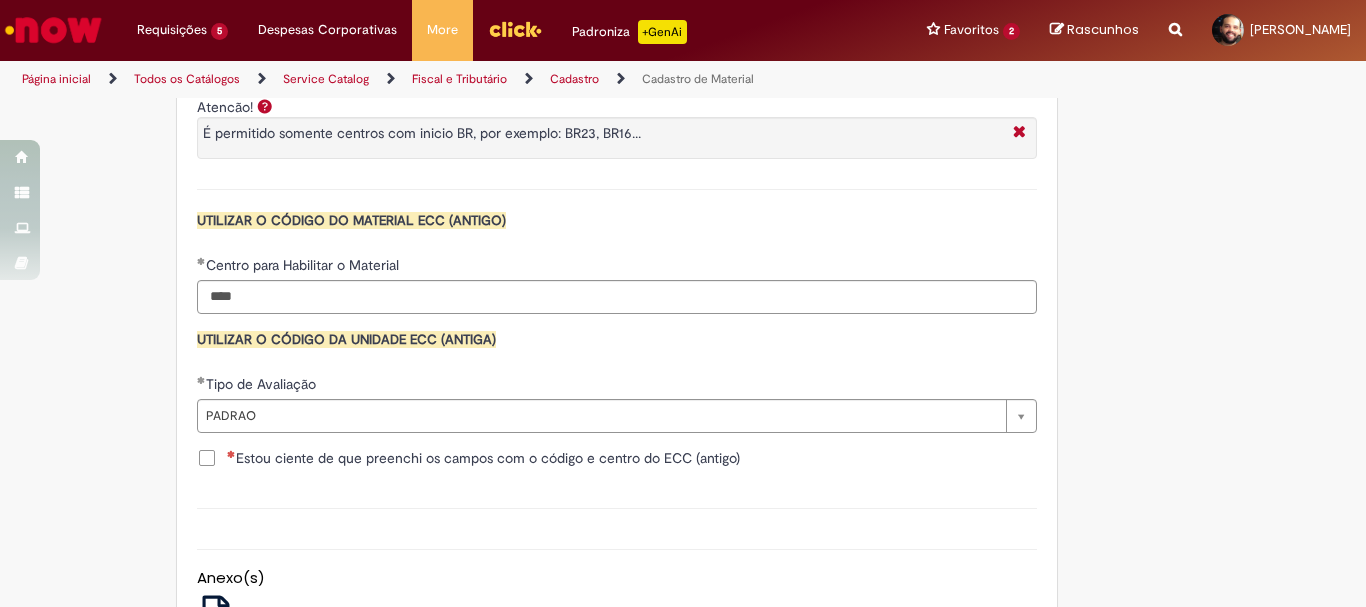 scroll, scrollTop: 2000, scrollLeft: 0, axis: vertical 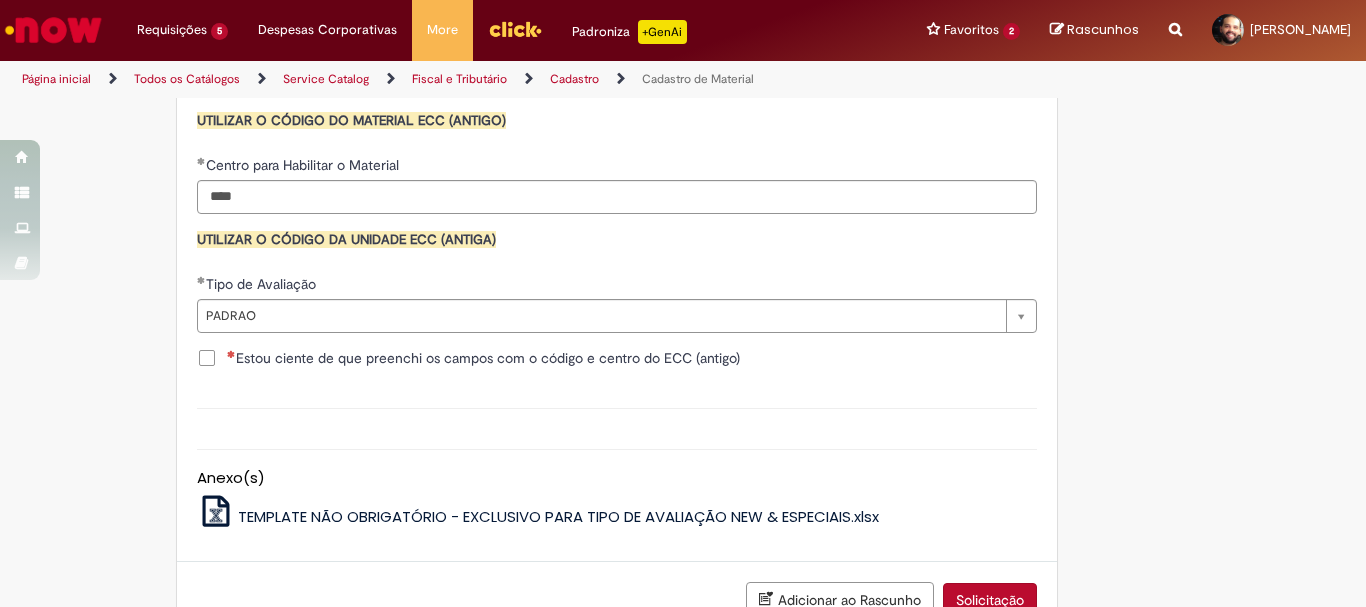 click on "Estou ciente de que preenchi os campos com o código e centro do ECC  (antigo)" at bounding box center (483, 358) 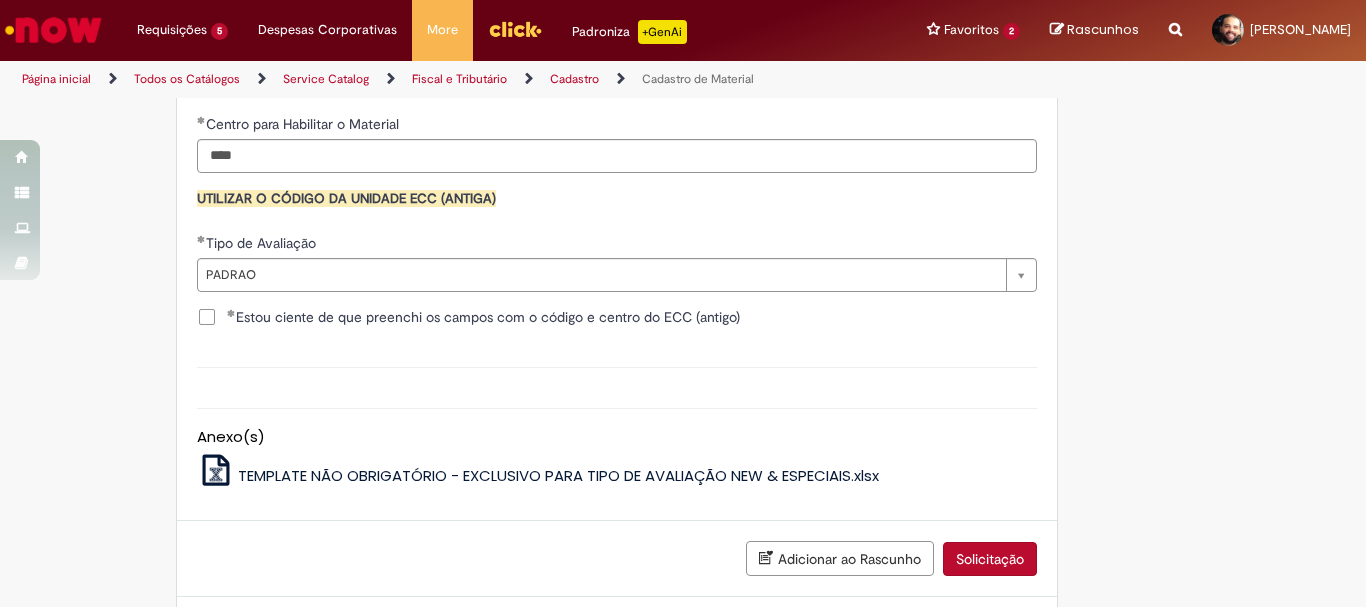 scroll, scrollTop: 2141, scrollLeft: 0, axis: vertical 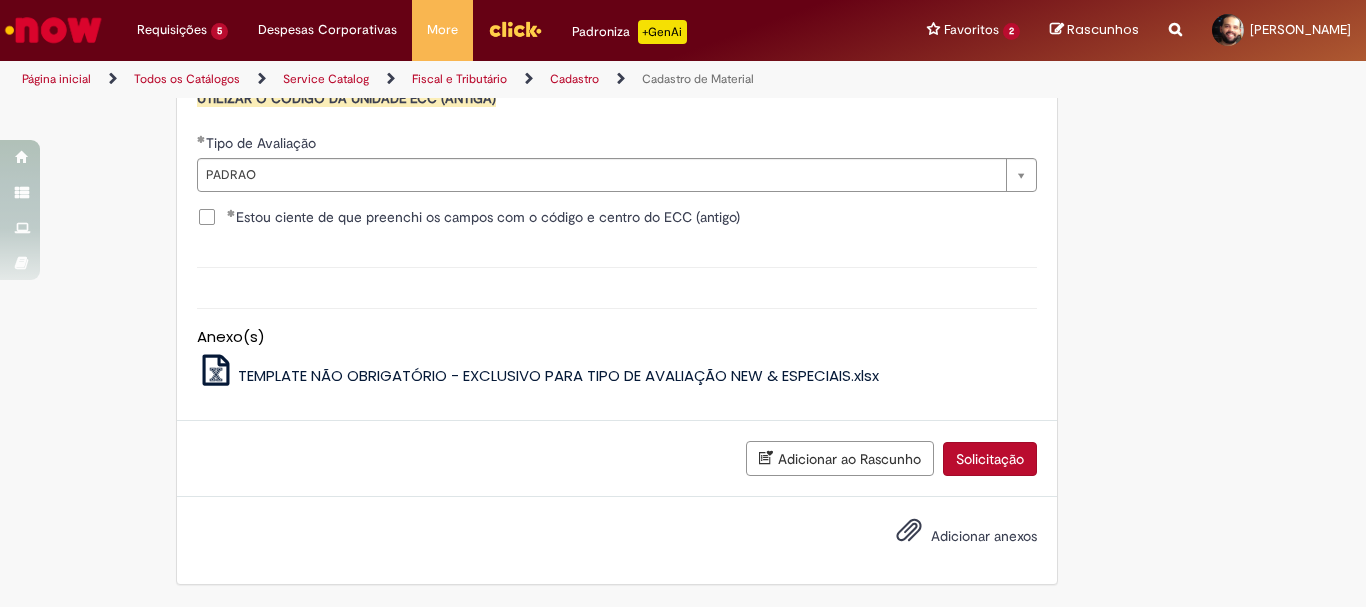 click on "Solicitação" at bounding box center [990, 459] 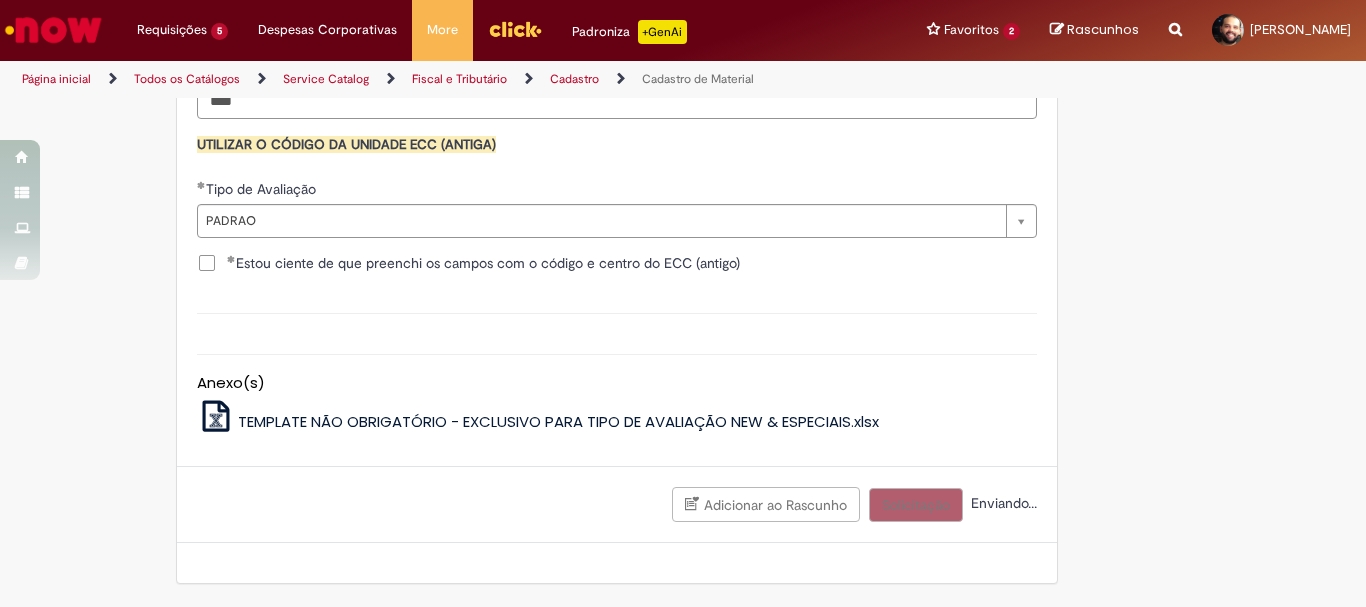 scroll, scrollTop: 2095, scrollLeft: 0, axis: vertical 